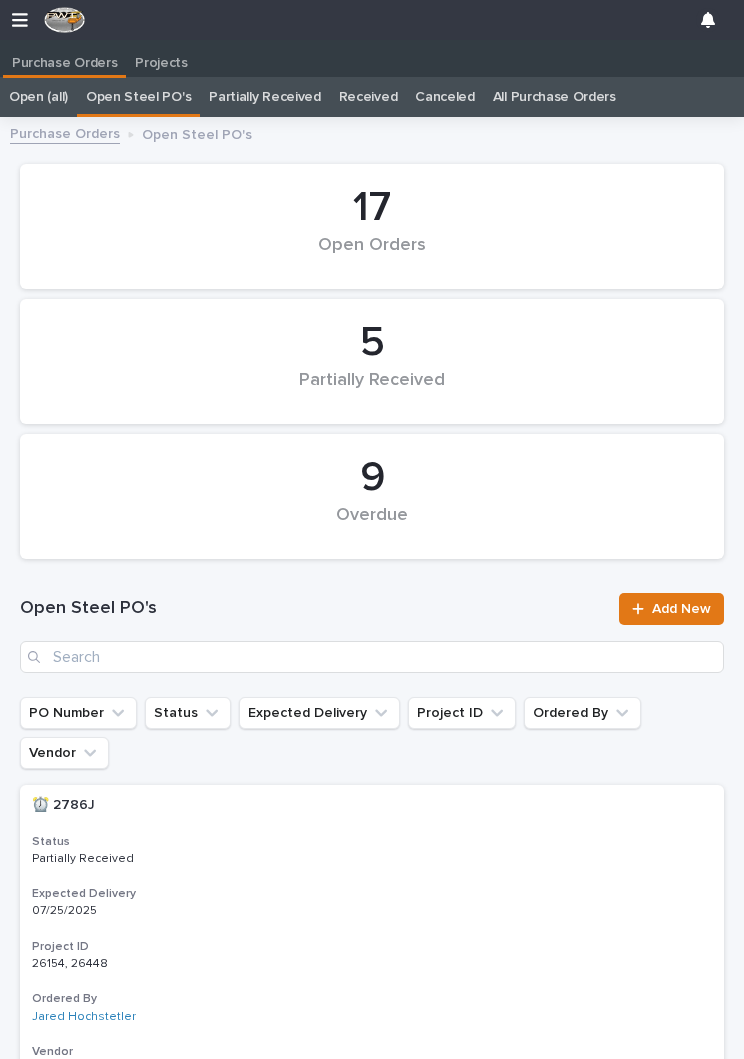 scroll, scrollTop: 0, scrollLeft: 0, axis: both 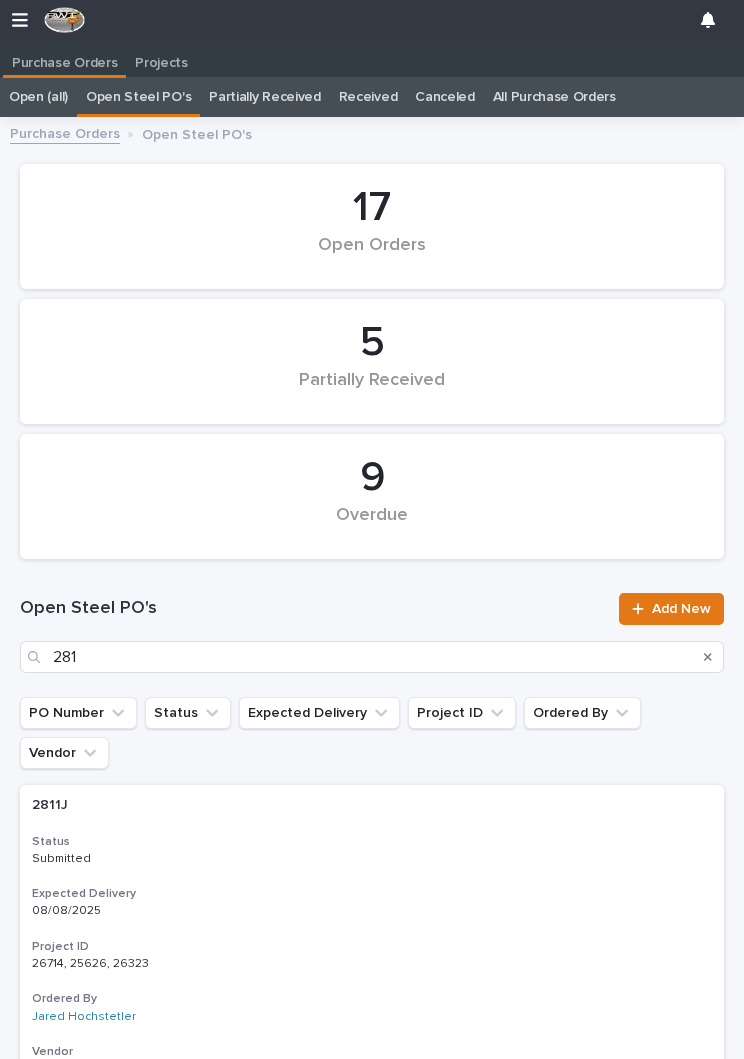 type on "2818" 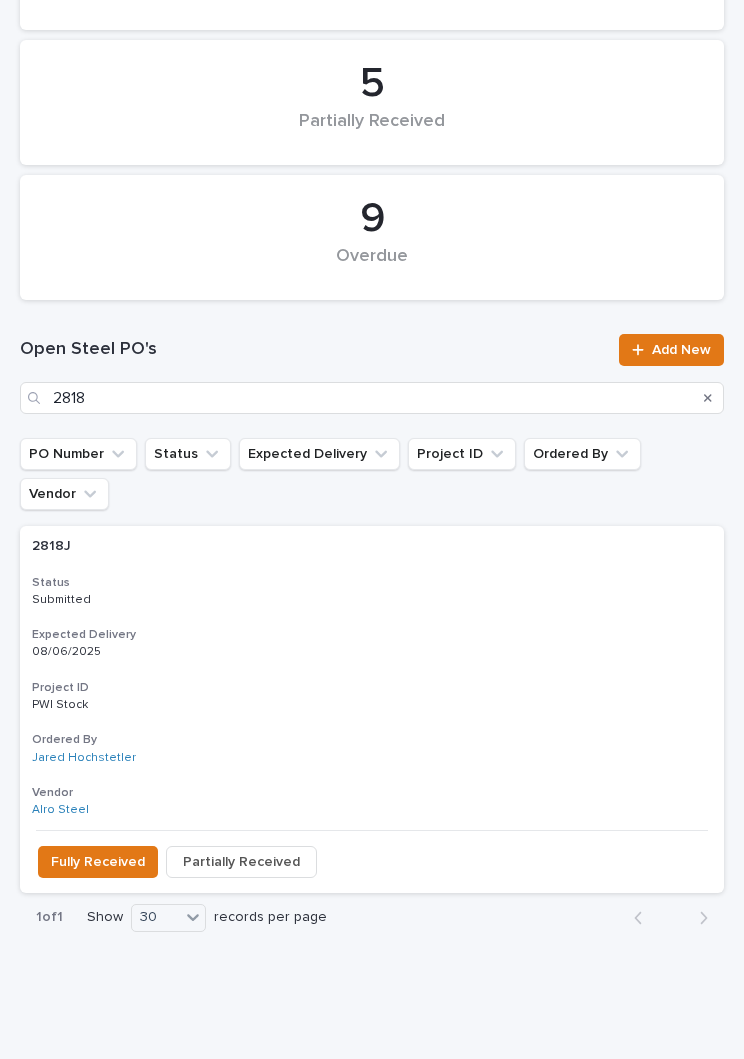 scroll, scrollTop: 255, scrollLeft: 0, axis: vertical 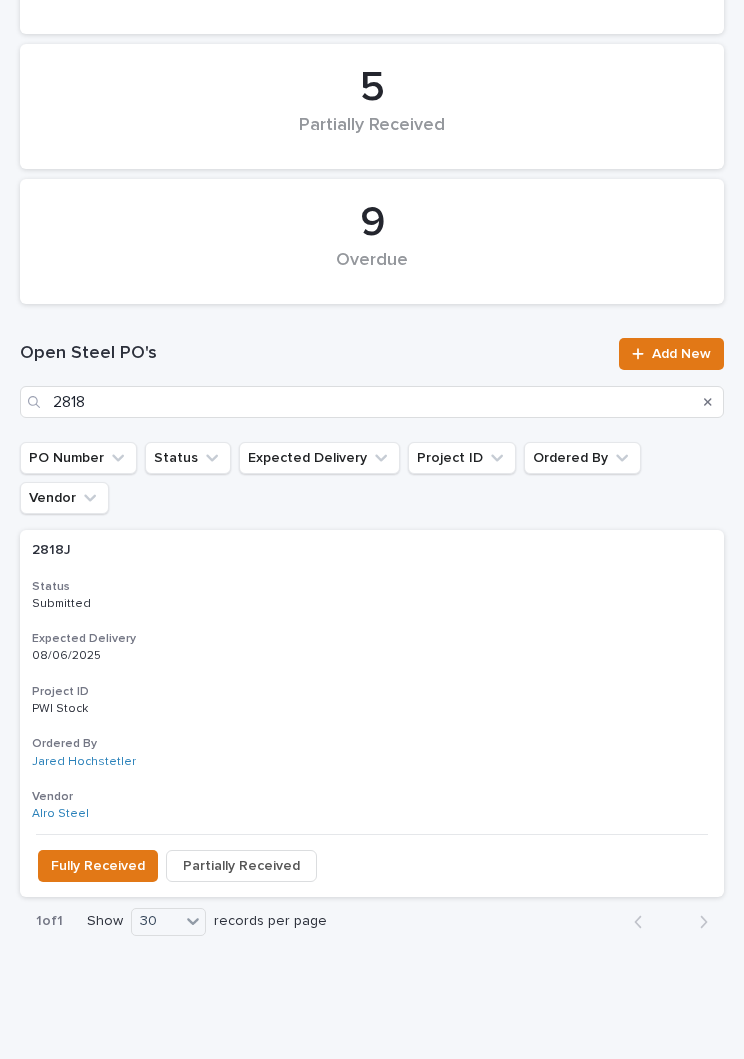 click on "Expected Delivery" at bounding box center (372, 639) 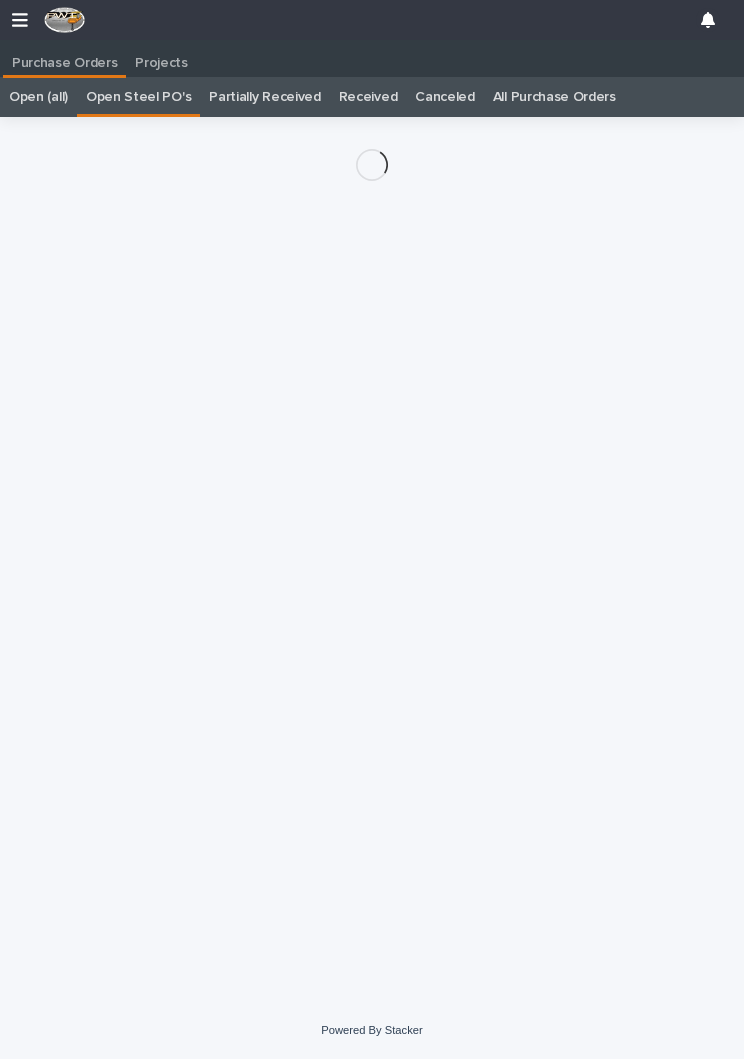 scroll, scrollTop: 0, scrollLeft: 9, axis: horizontal 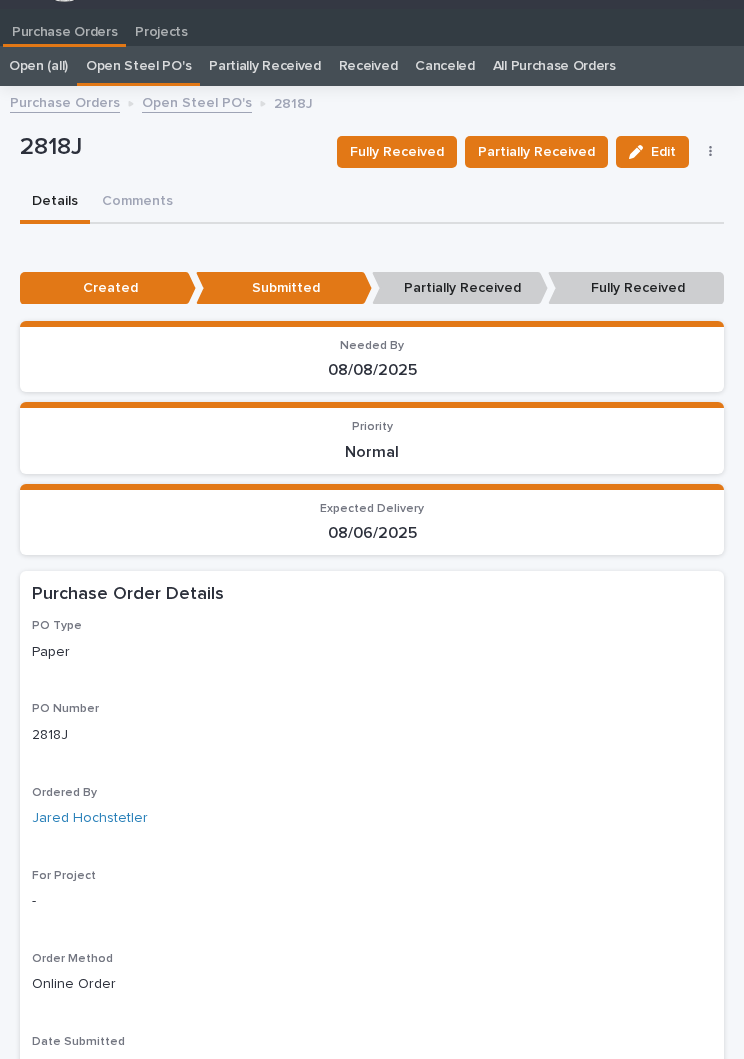 click on "Fully Received" at bounding box center [397, 152] 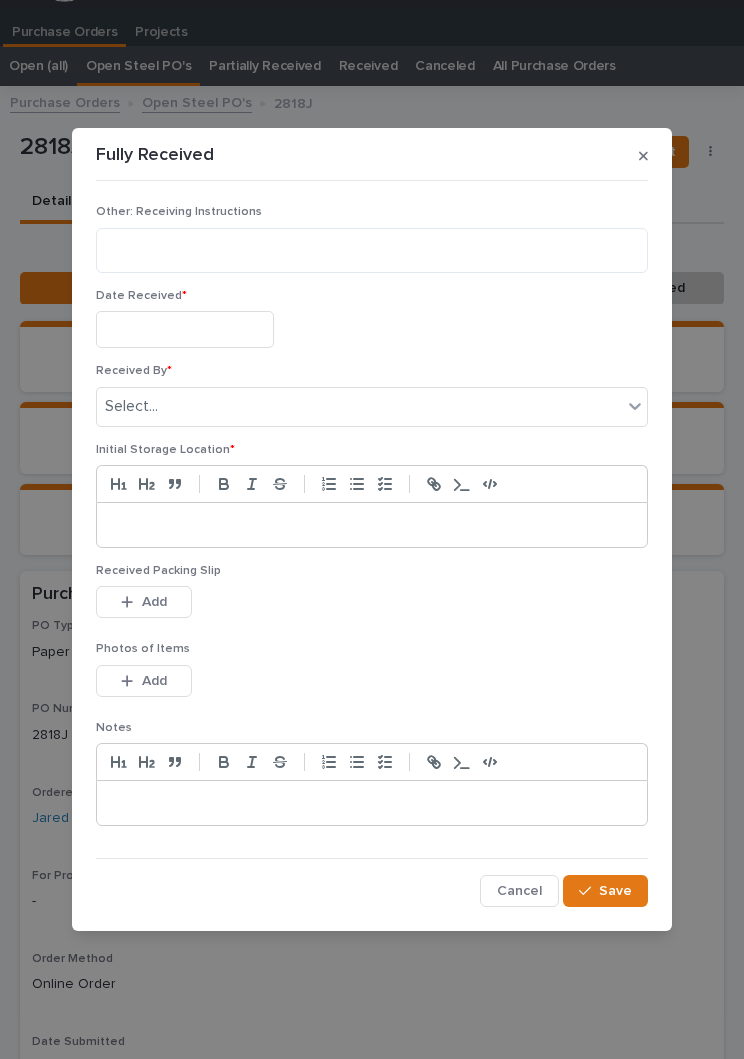 click at bounding box center [185, 329] 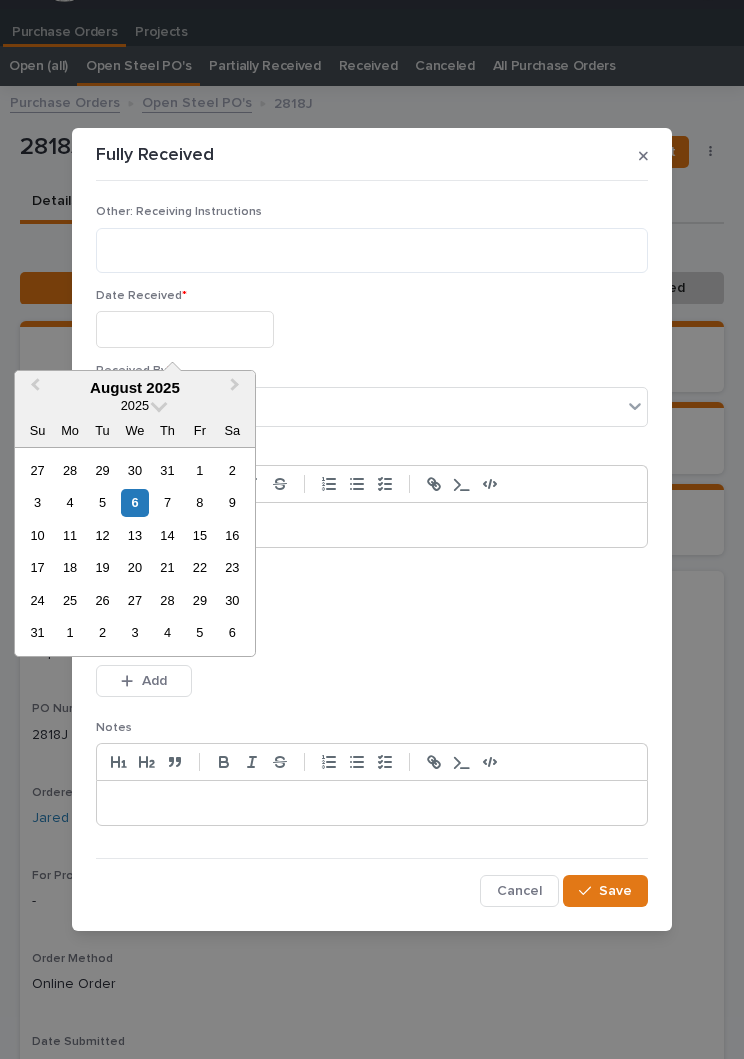 click on "6" at bounding box center (134, 502) 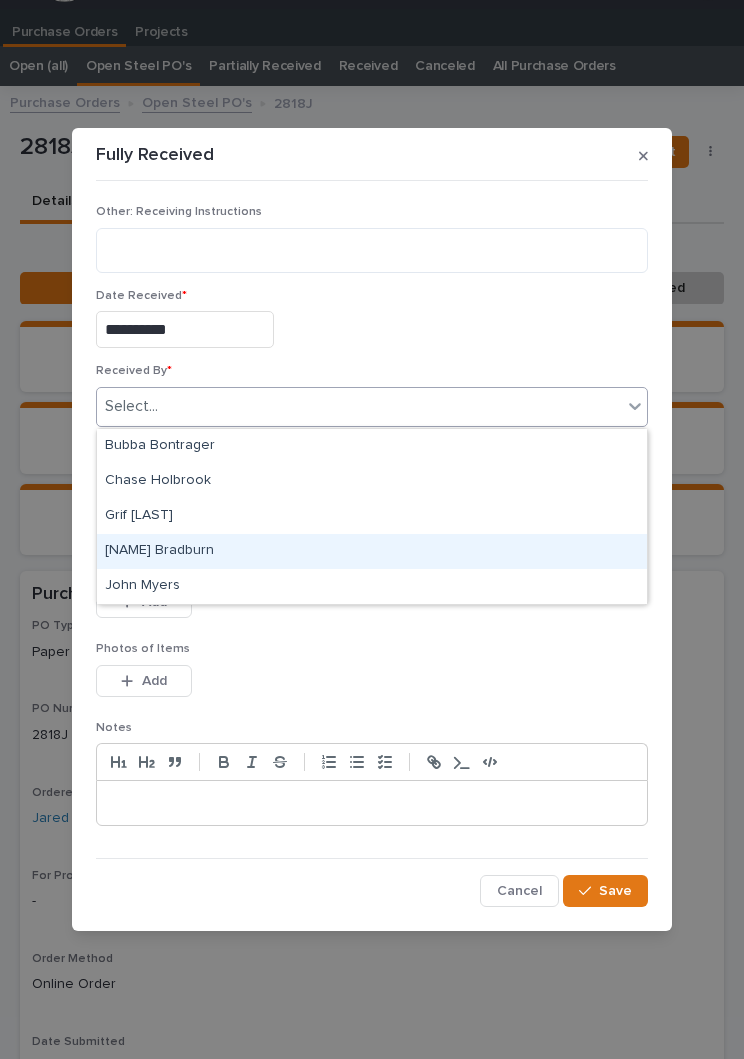 click on "[NAME] Bradburn" at bounding box center [372, 551] 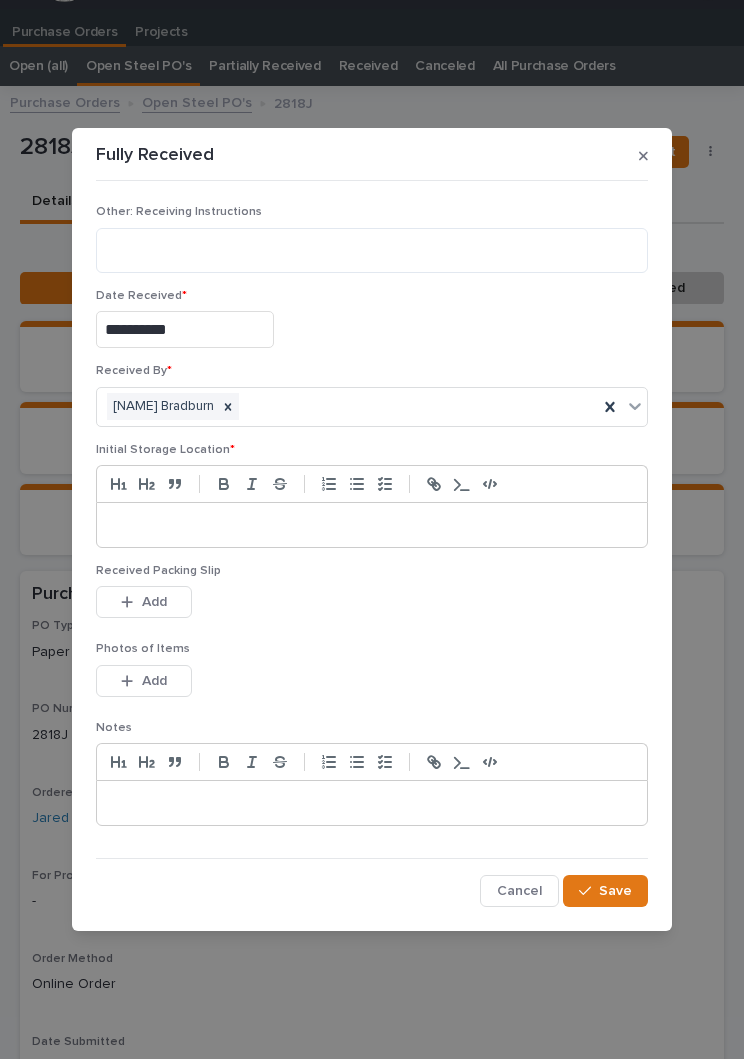 click at bounding box center (372, 525) 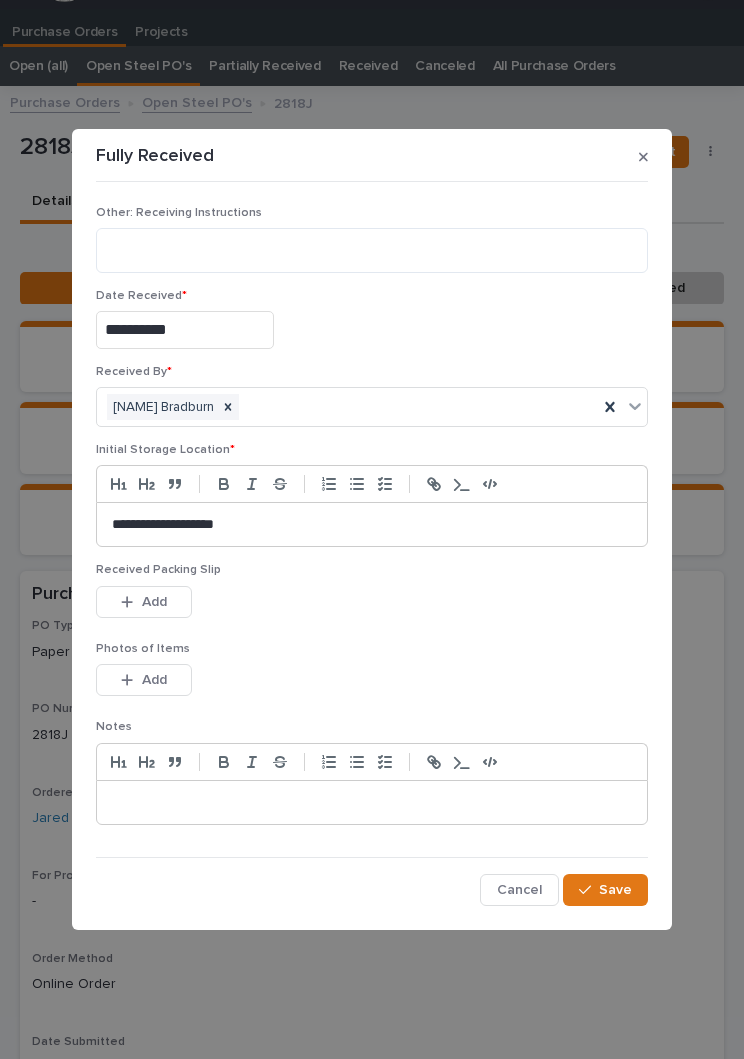 click on "Received Packing Slip This file cannot be opened Download File Add" at bounding box center (372, 602) 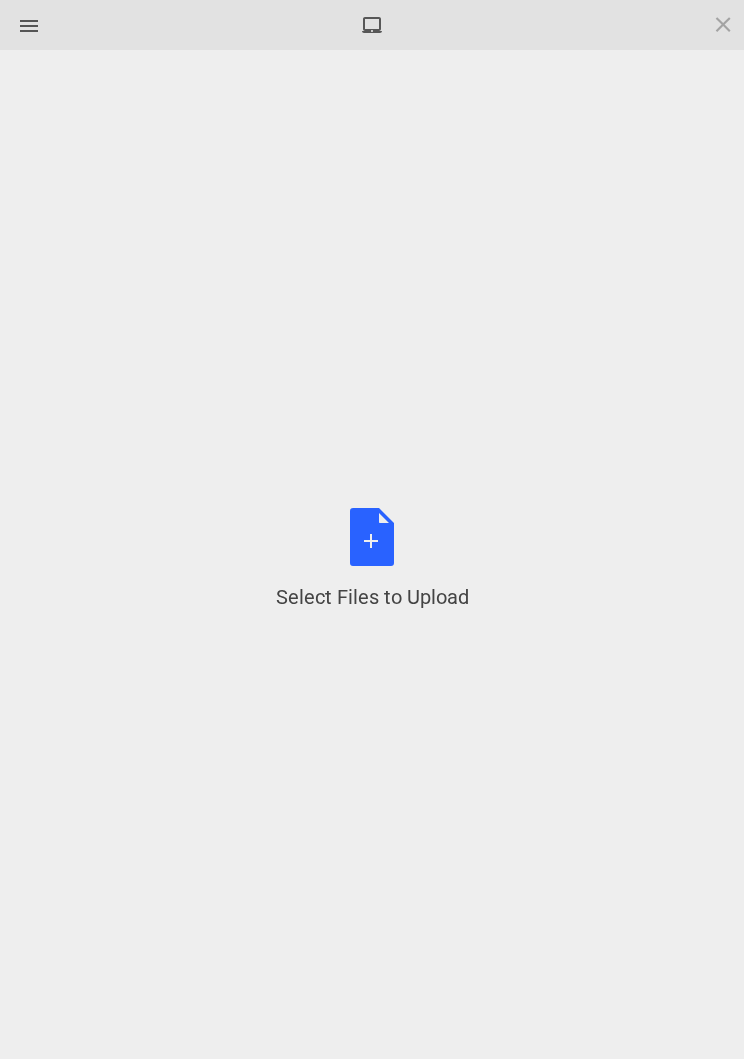 click on "Select Files to Upload
or Drag and Drop, Copy and Paste Files" at bounding box center (372, 559) 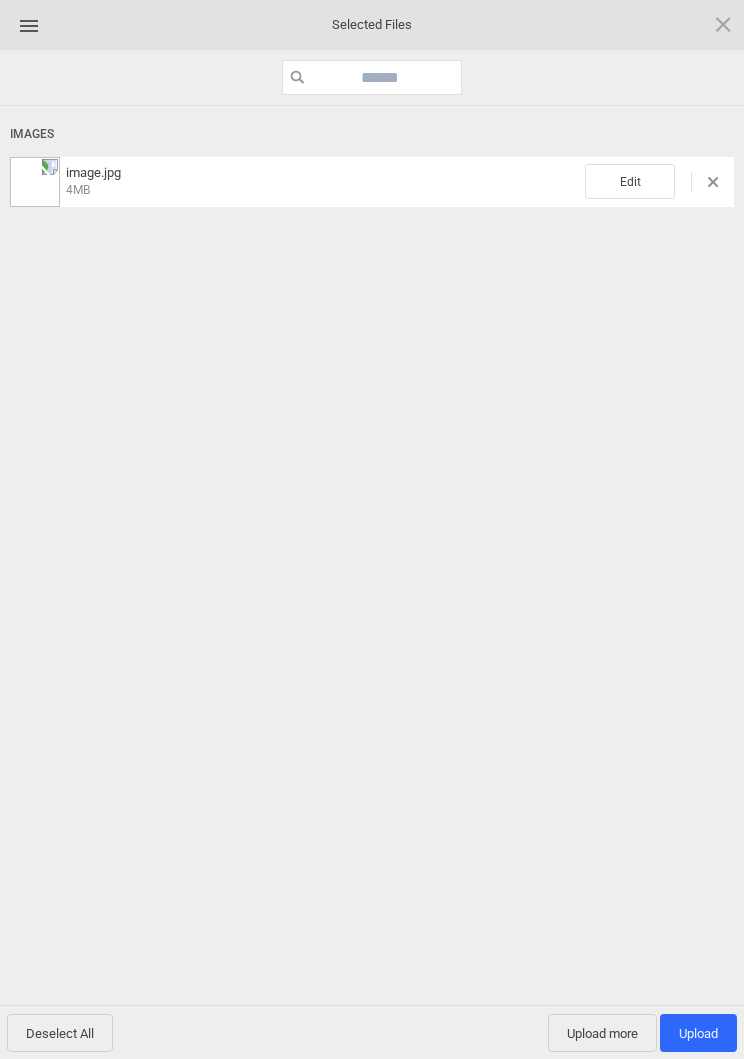 click on "Edit" at bounding box center [630, 181] 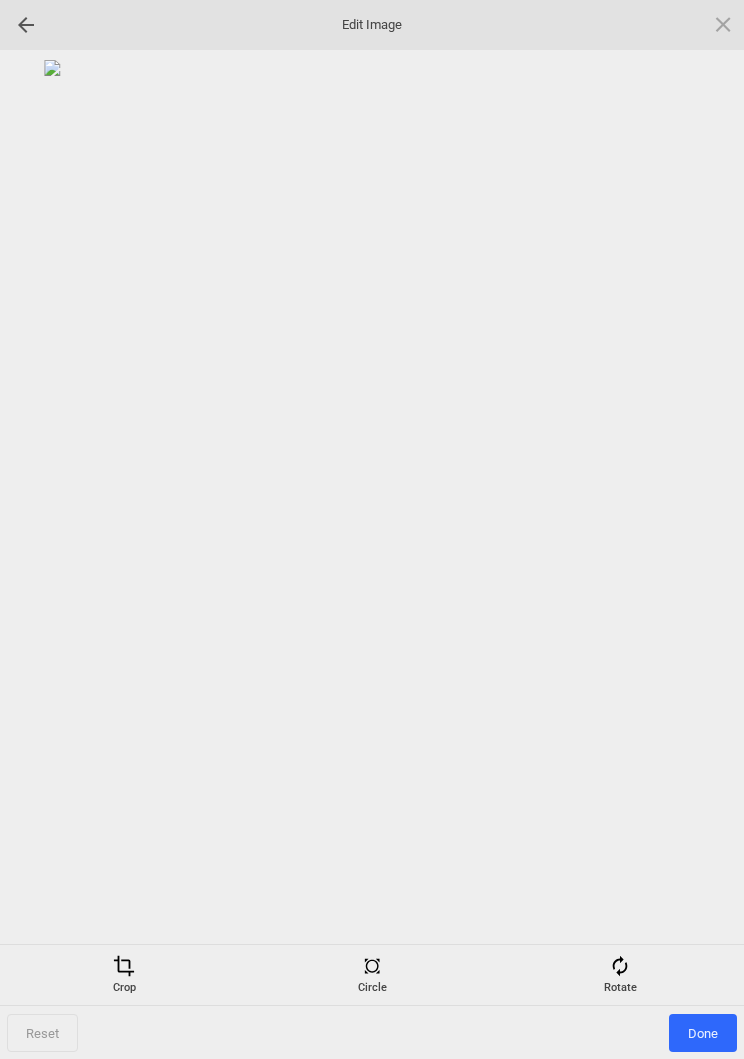 click on "Rotate" at bounding box center (620, 975) 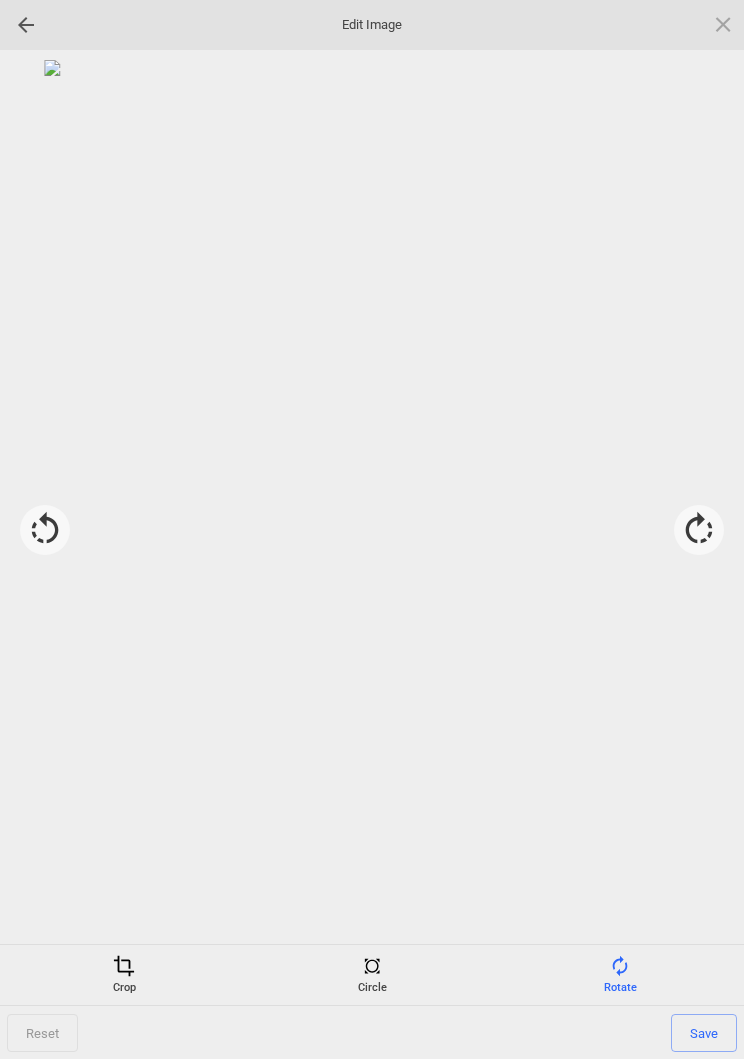 click at bounding box center [699, 530] 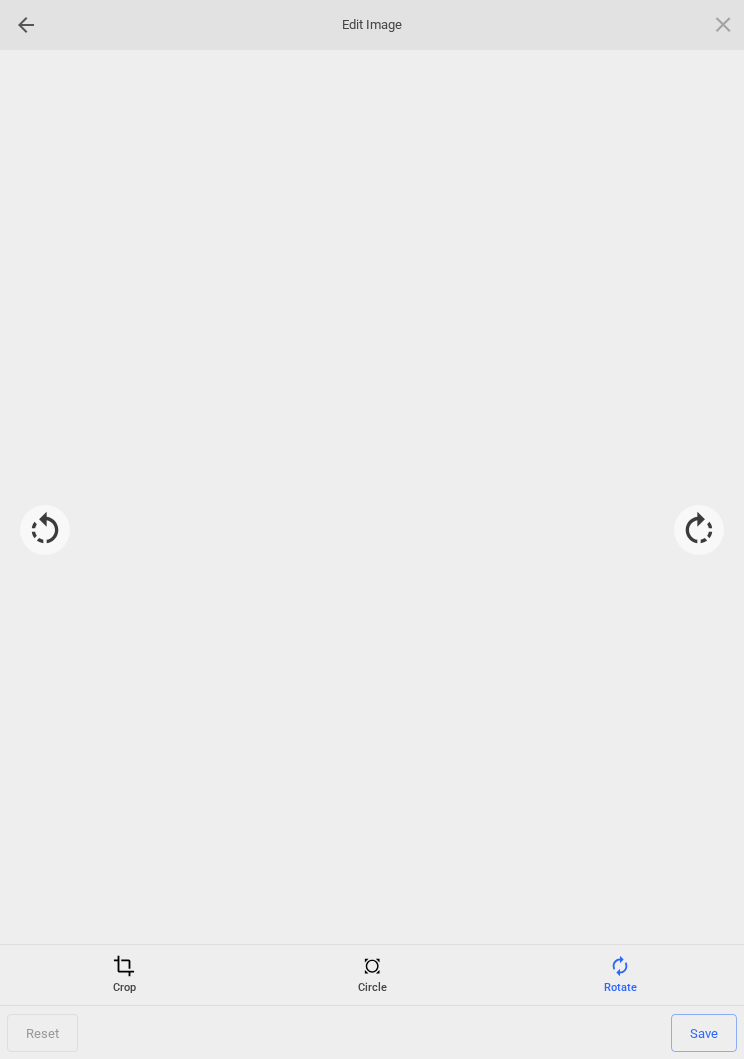 click at bounding box center (699, 530) 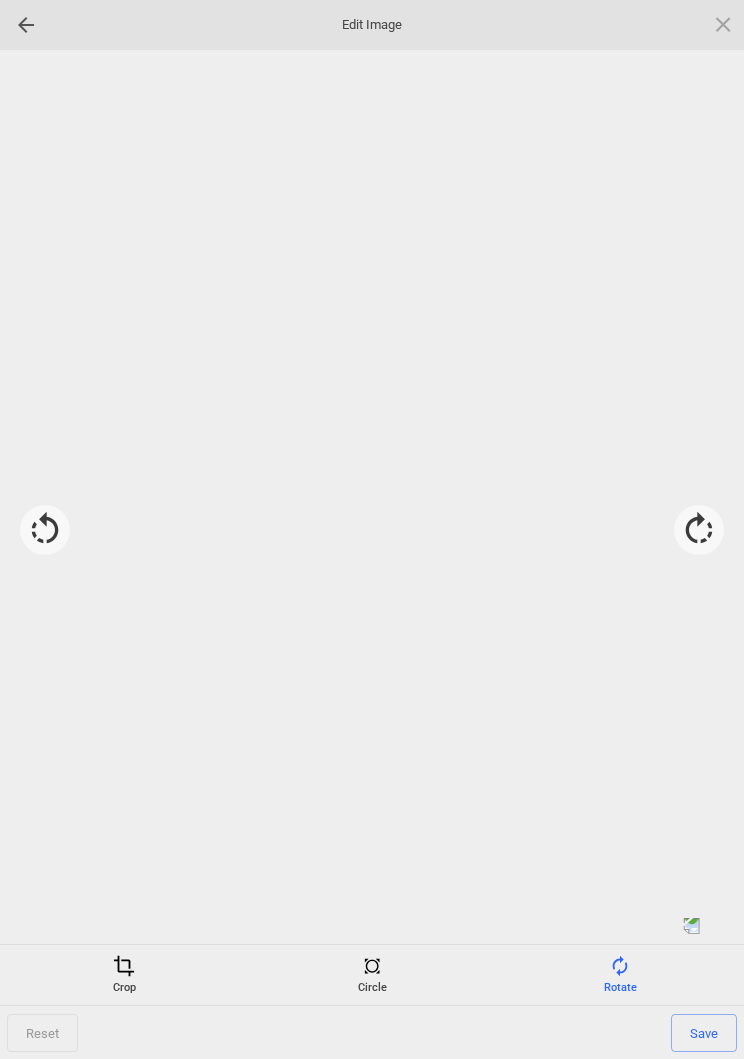 click at bounding box center [699, 530] 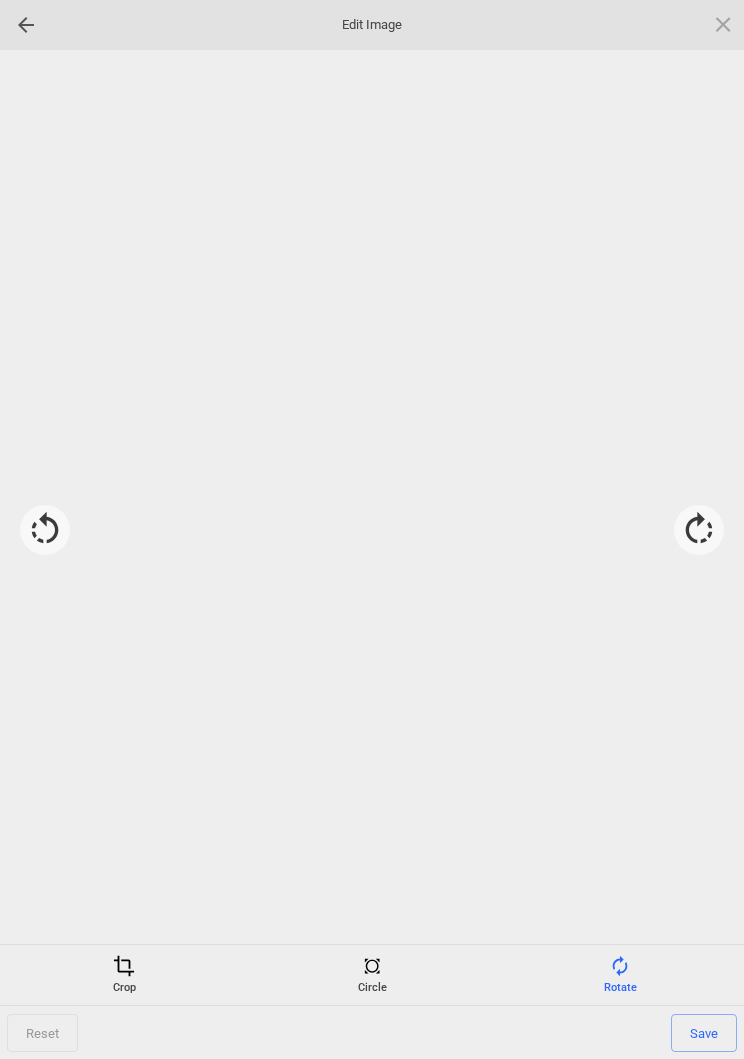 click at bounding box center [699, 530] 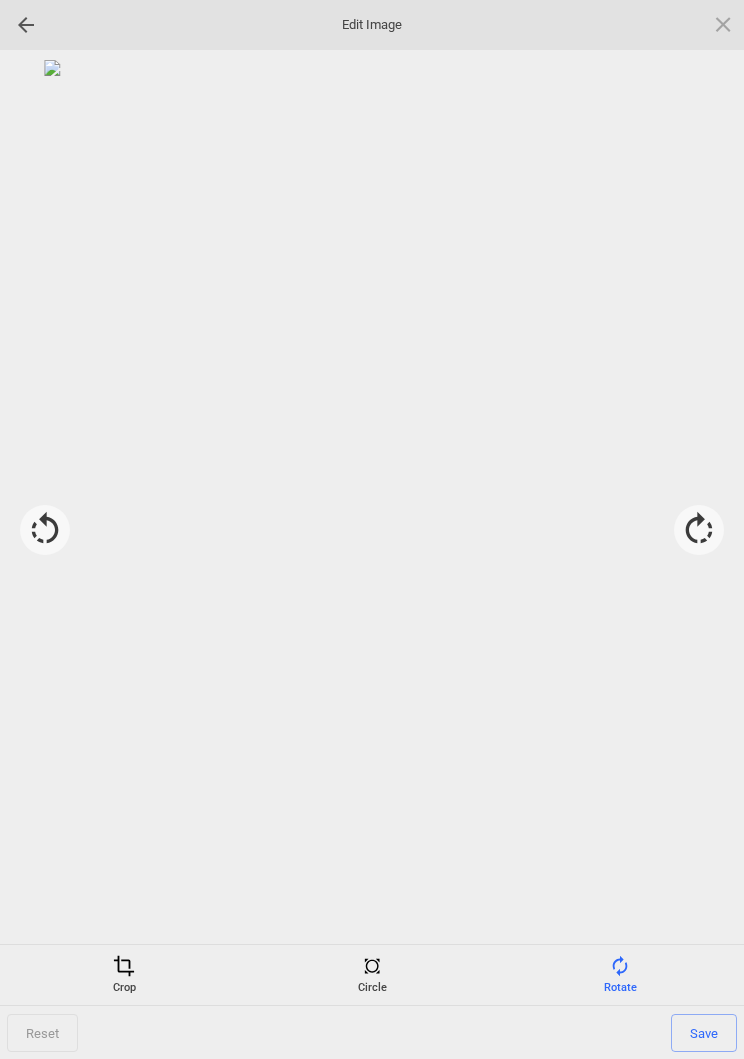 click on "Save" at bounding box center [704, 1033] 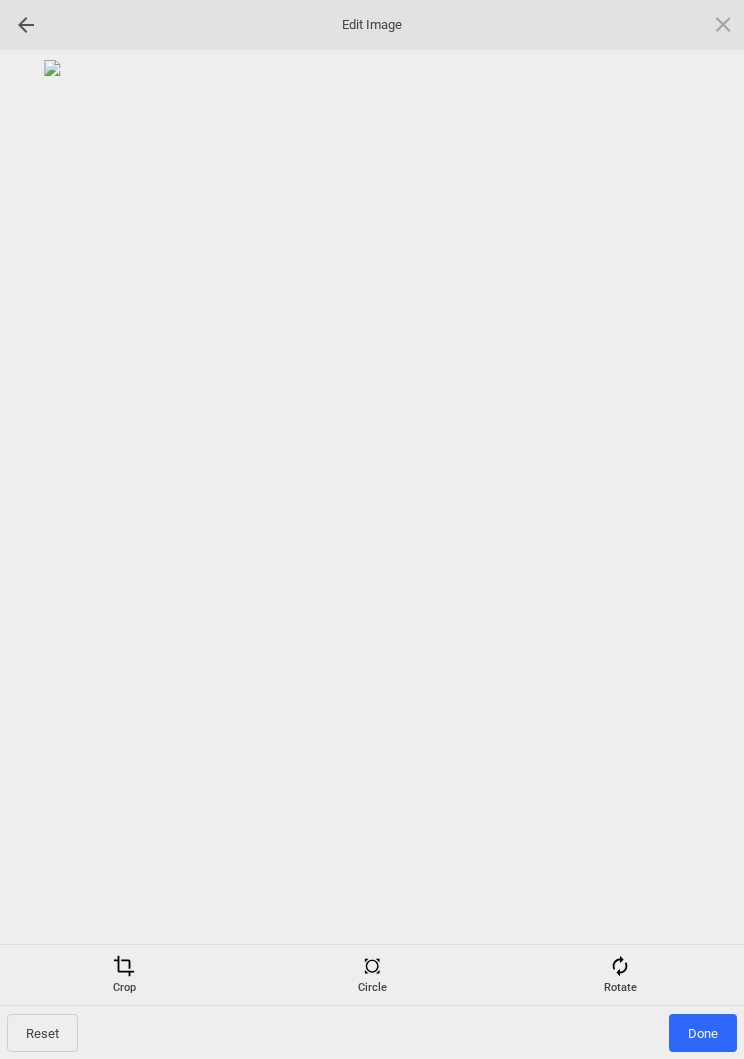 click on "Done" at bounding box center [703, 1033] 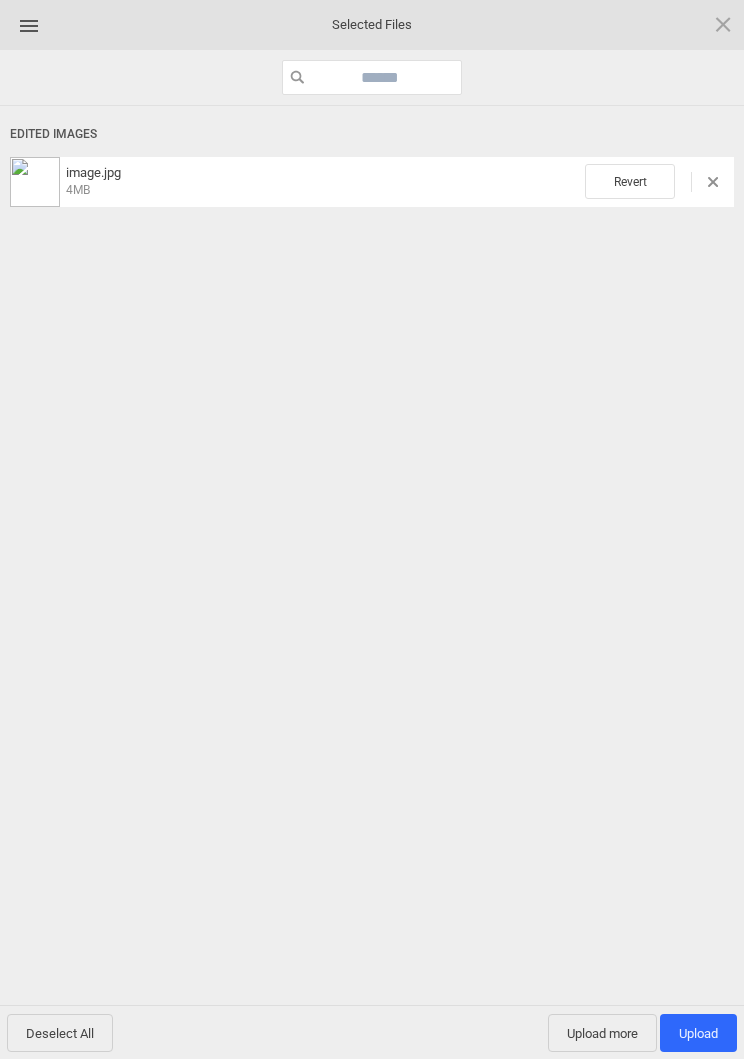 click on "Upload more" at bounding box center [602, 1033] 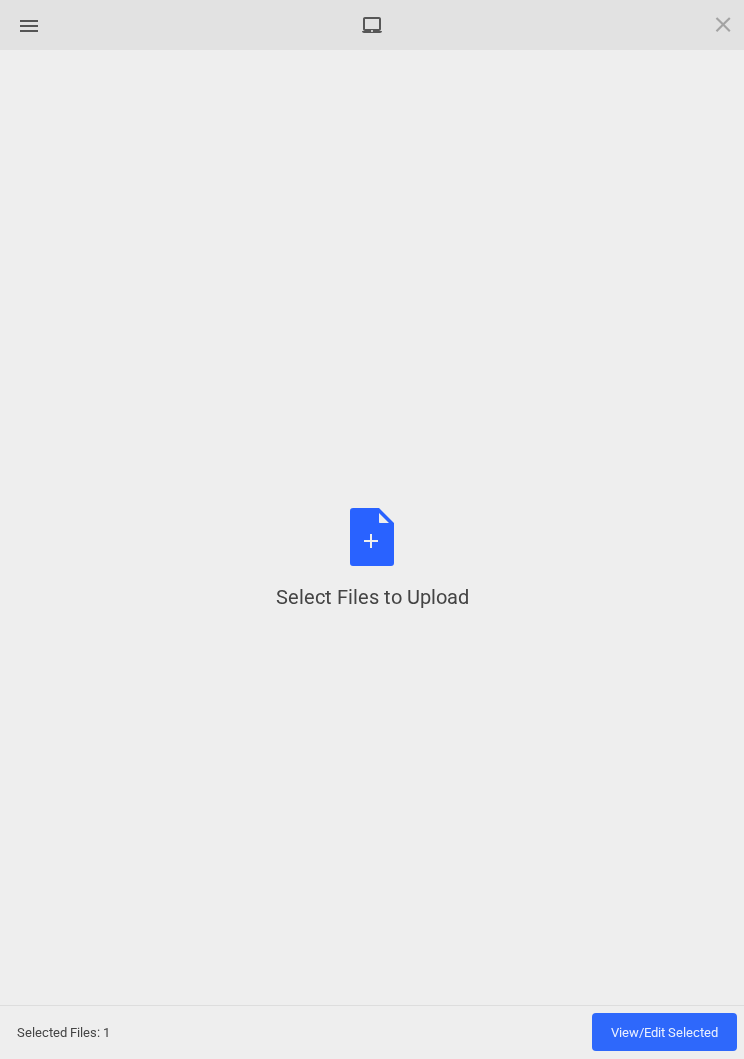 click on "Select Files to Upload
or Drag and Drop, Copy and Paste Files" at bounding box center [372, 559] 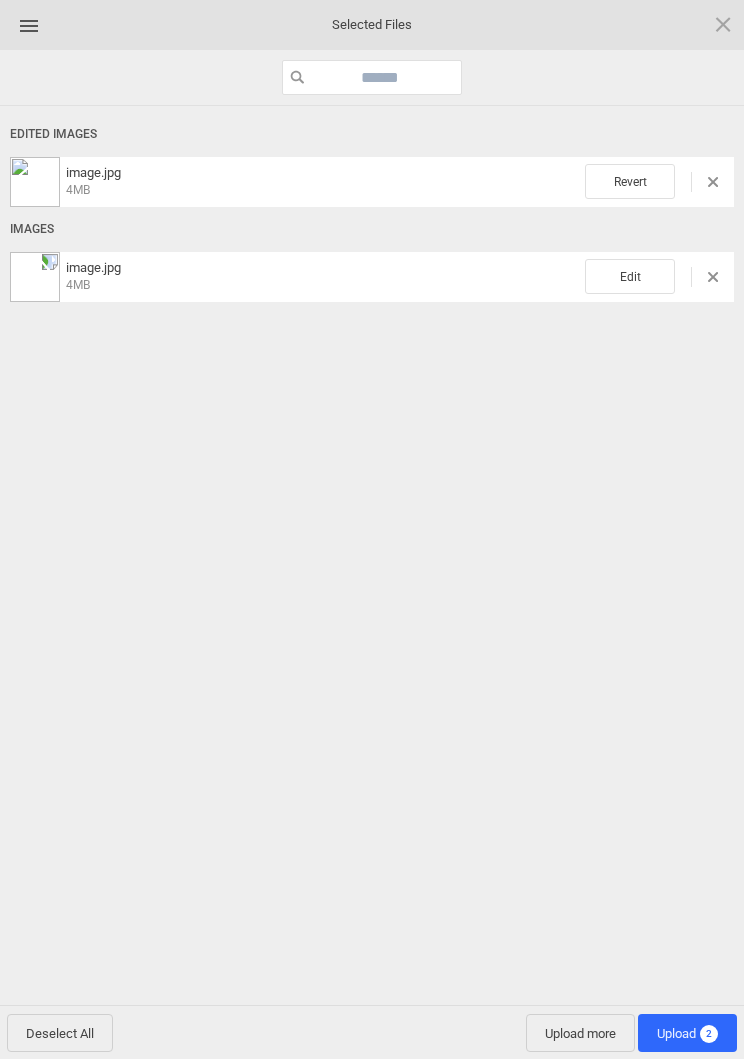 click on "Edit" at bounding box center [630, 276] 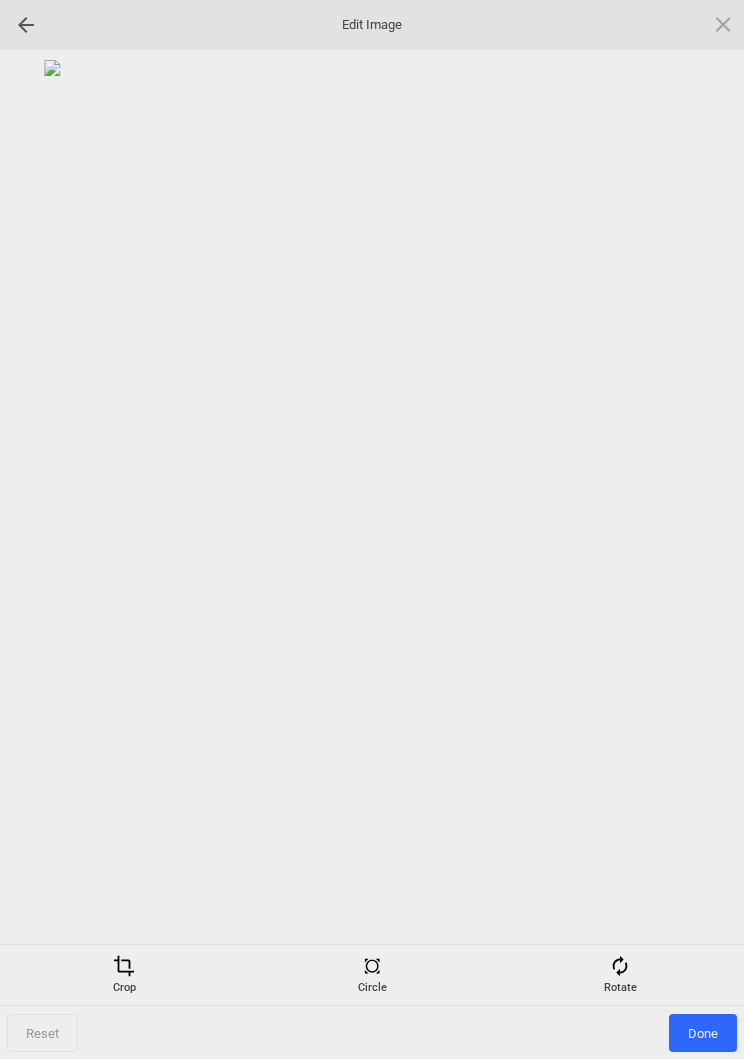 click on "Crop
Circle
Rotate" at bounding box center [372, 974] 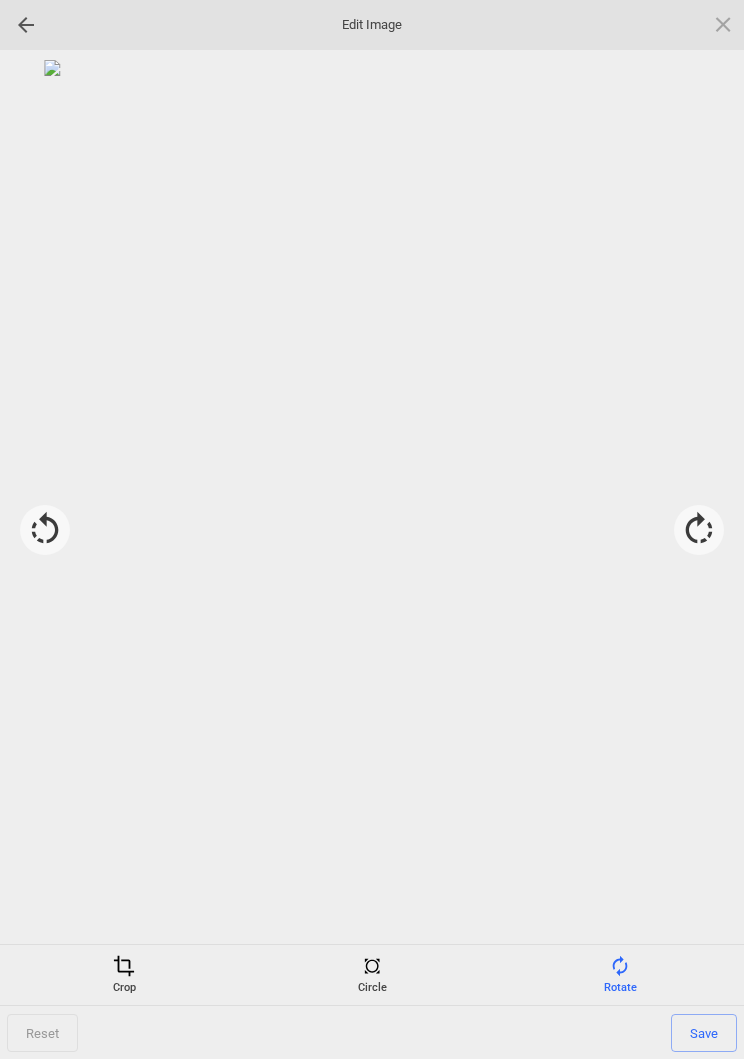 click at bounding box center [699, 530] 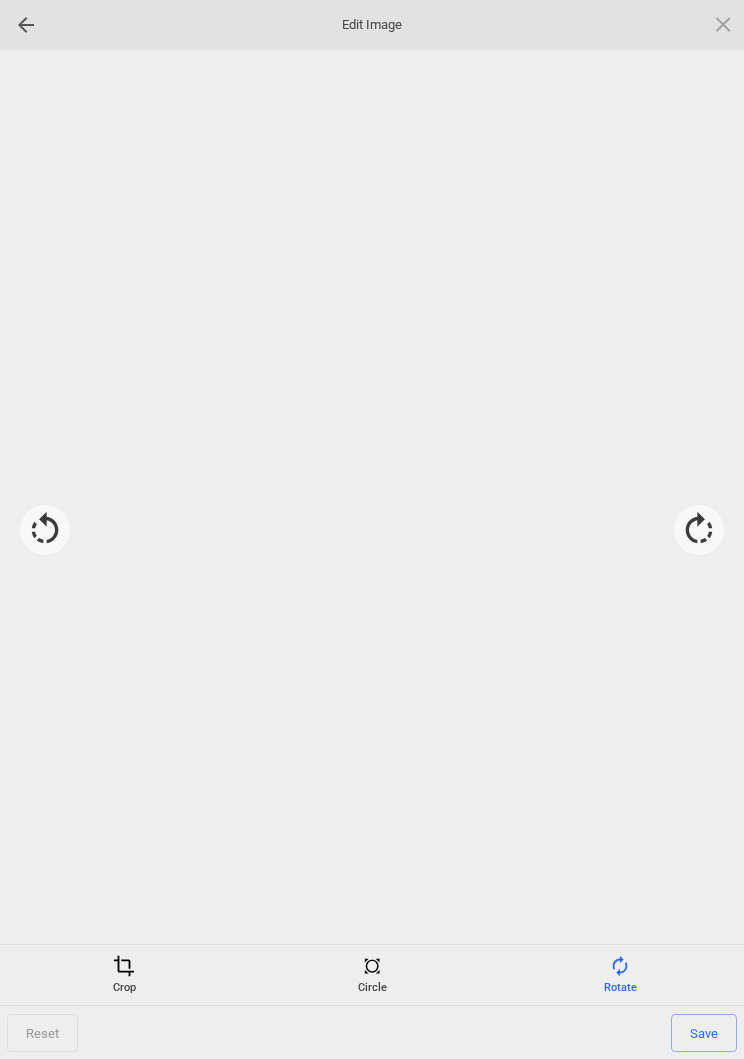 click at bounding box center (699, 530) 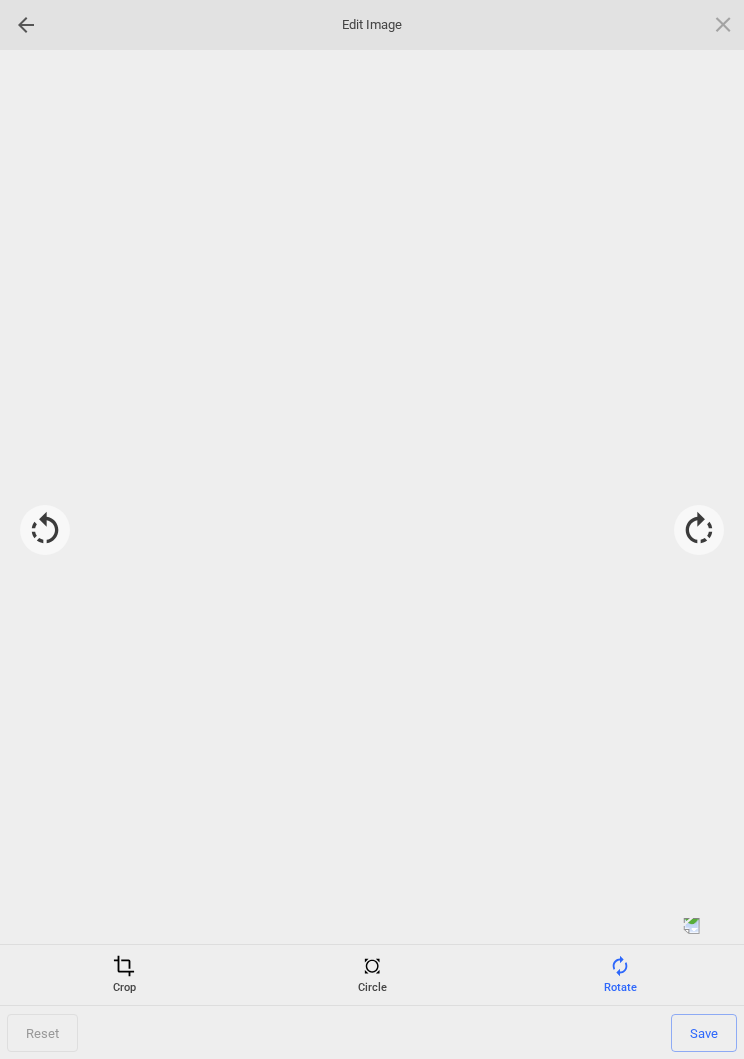 click at bounding box center [699, 530] 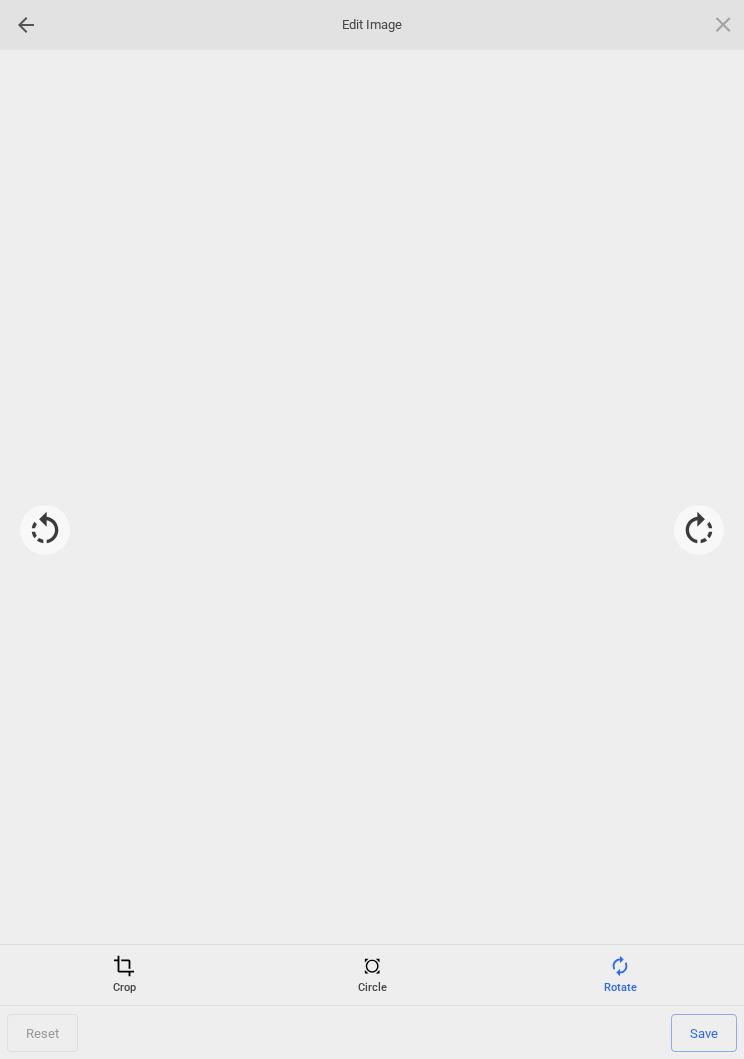 click at bounding box center [699, 530] 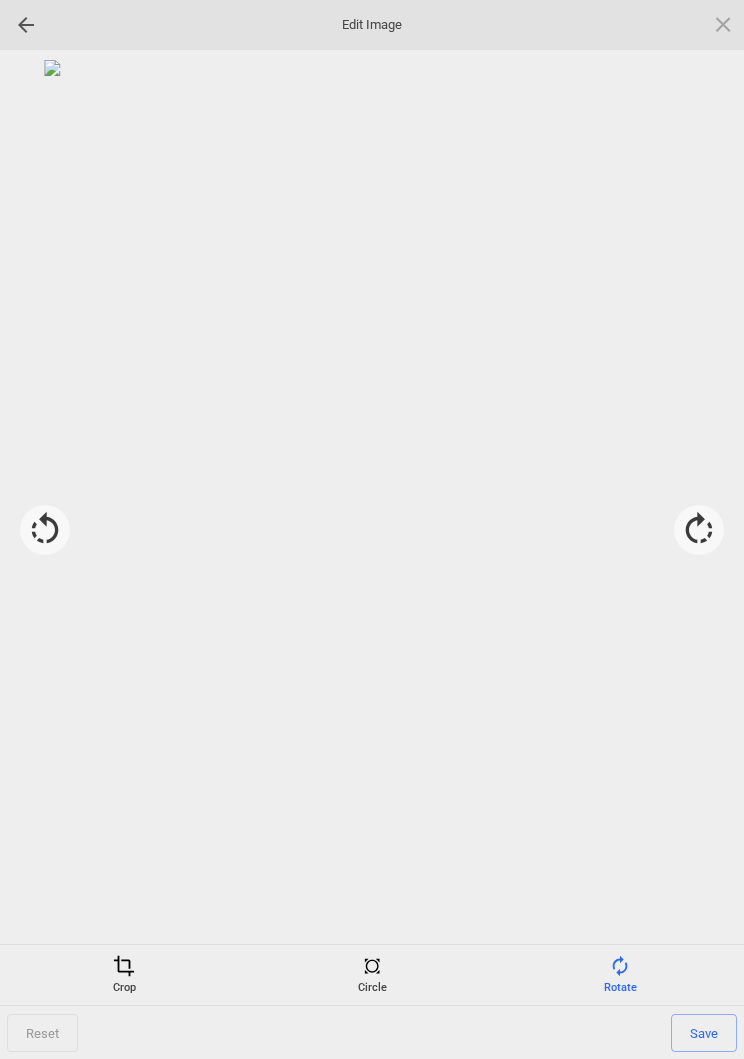 click on "Save" at bounding box center [704, 1033] 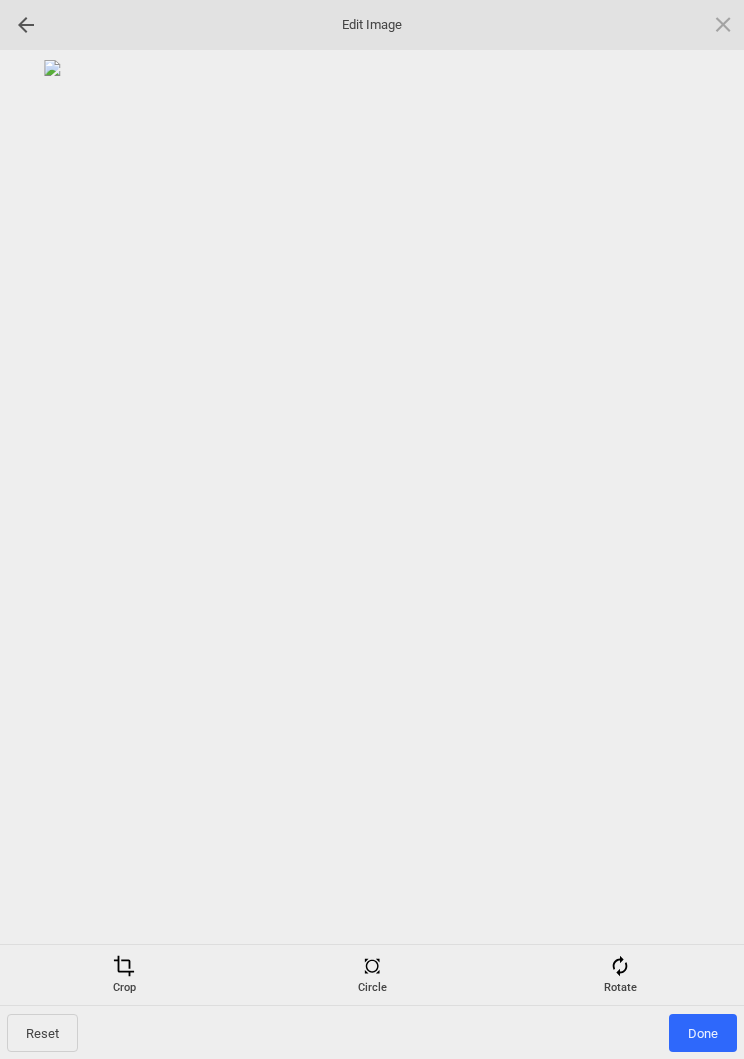 click on "Done" at bounding box center (703, 1033) 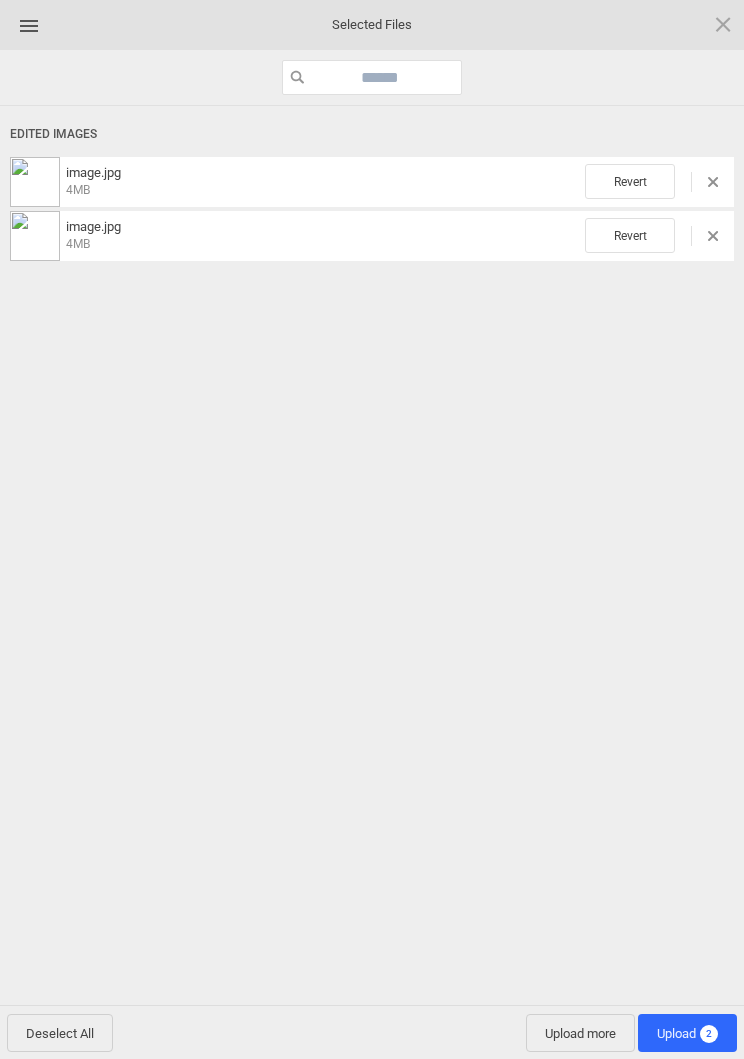 click on "Upload more" at bounding box center (580, 1033) 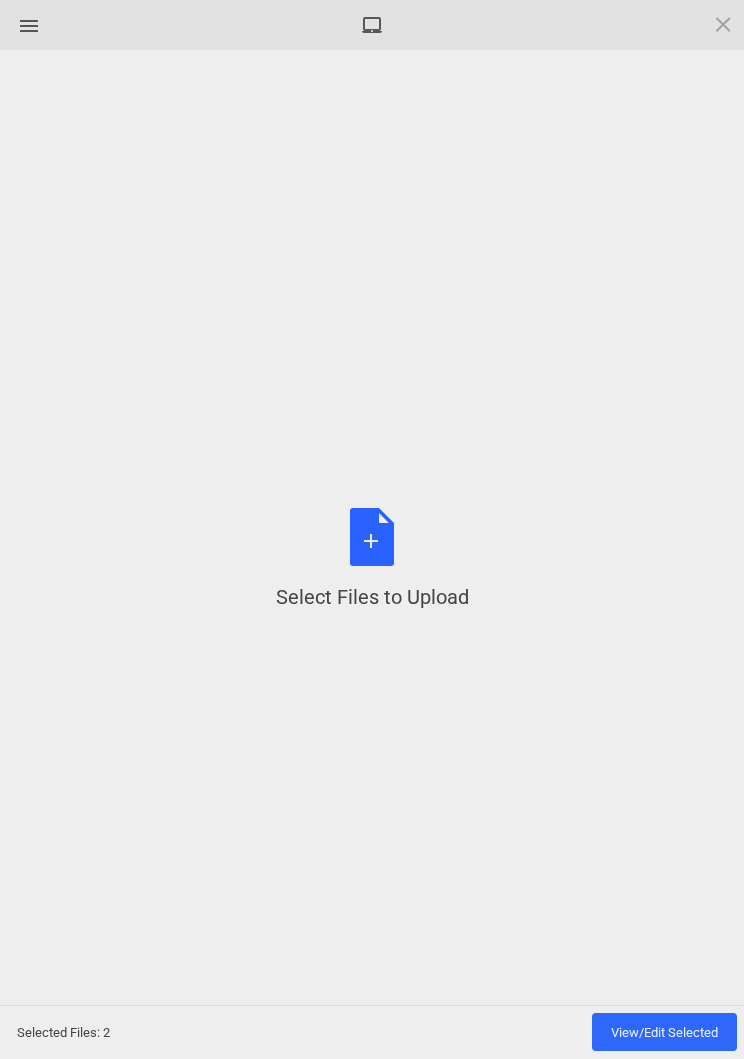 click on "Select Files to Upload
or Drag and Drop, Copy and Paste Files" at bounding box center [372, 559] 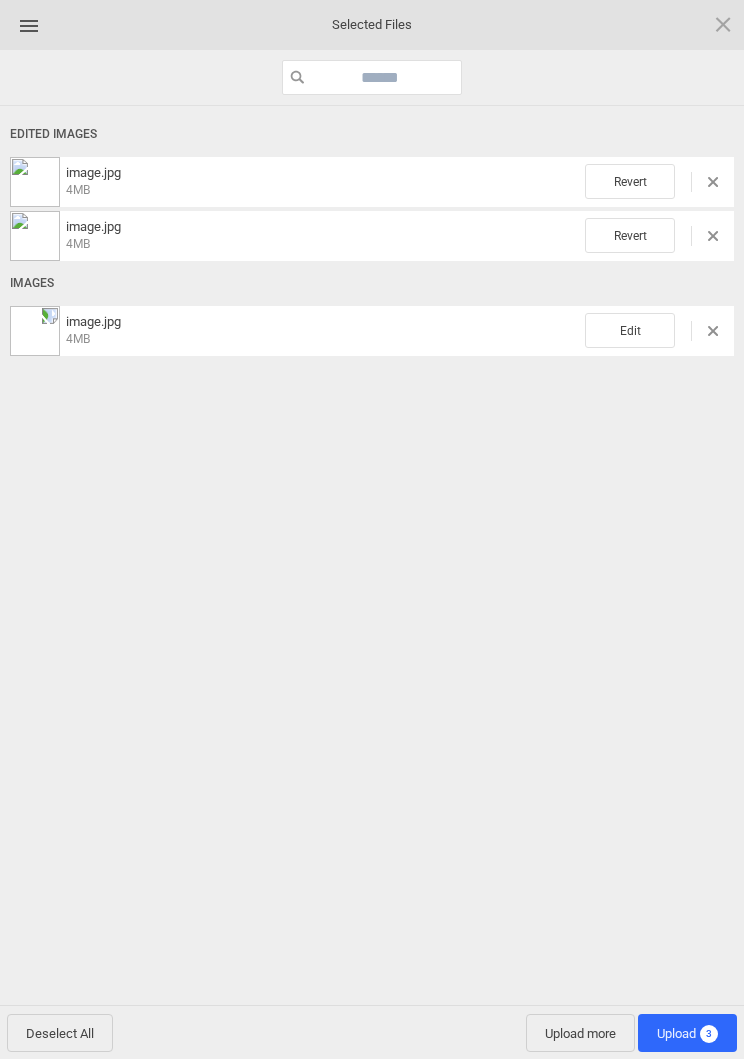 click on "Edit" at bounding box center [630, 330] 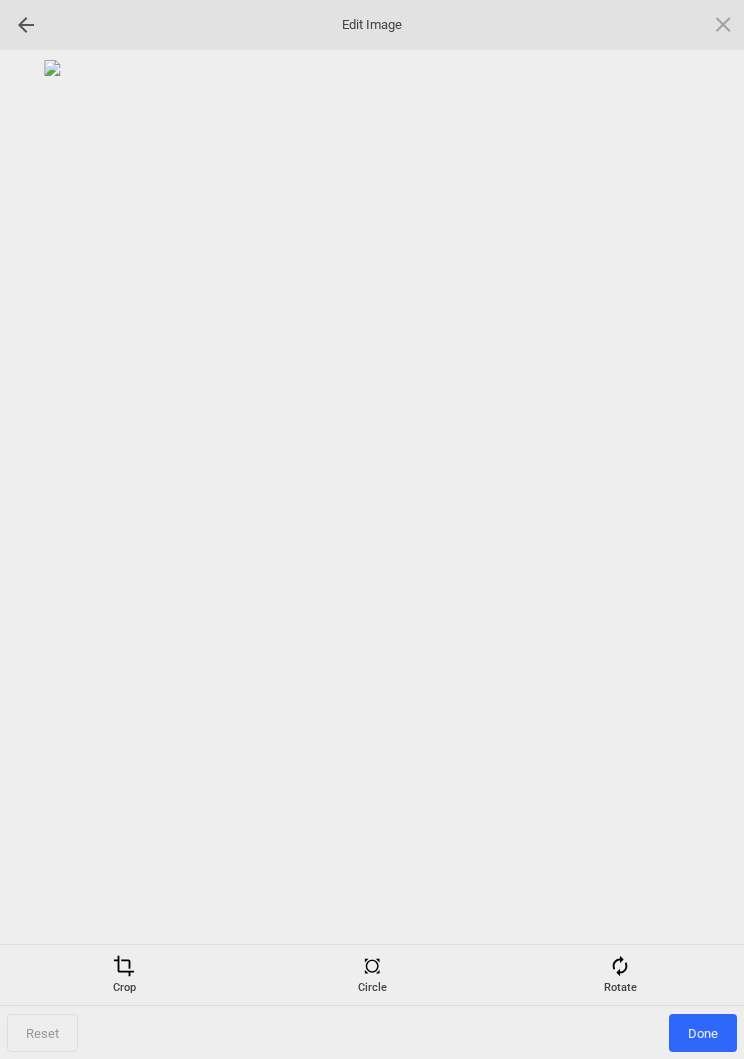 click at bounding box center (620, 966) 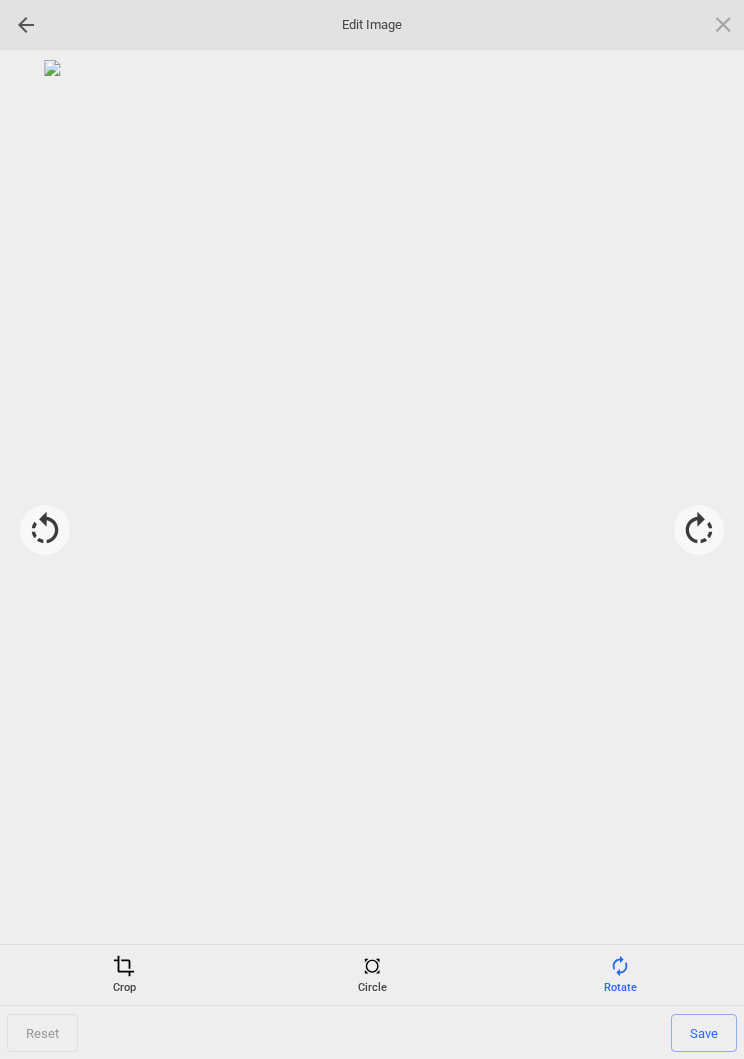 click at bounding box center (699, 530) 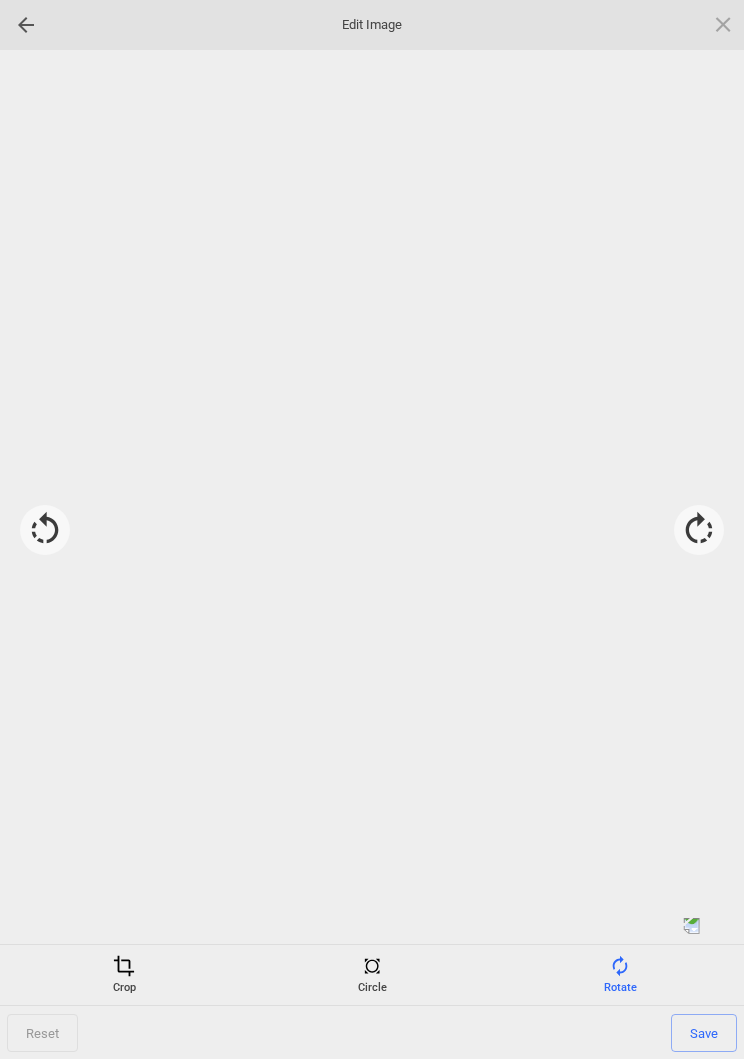 click at bounding box center (699, 530) 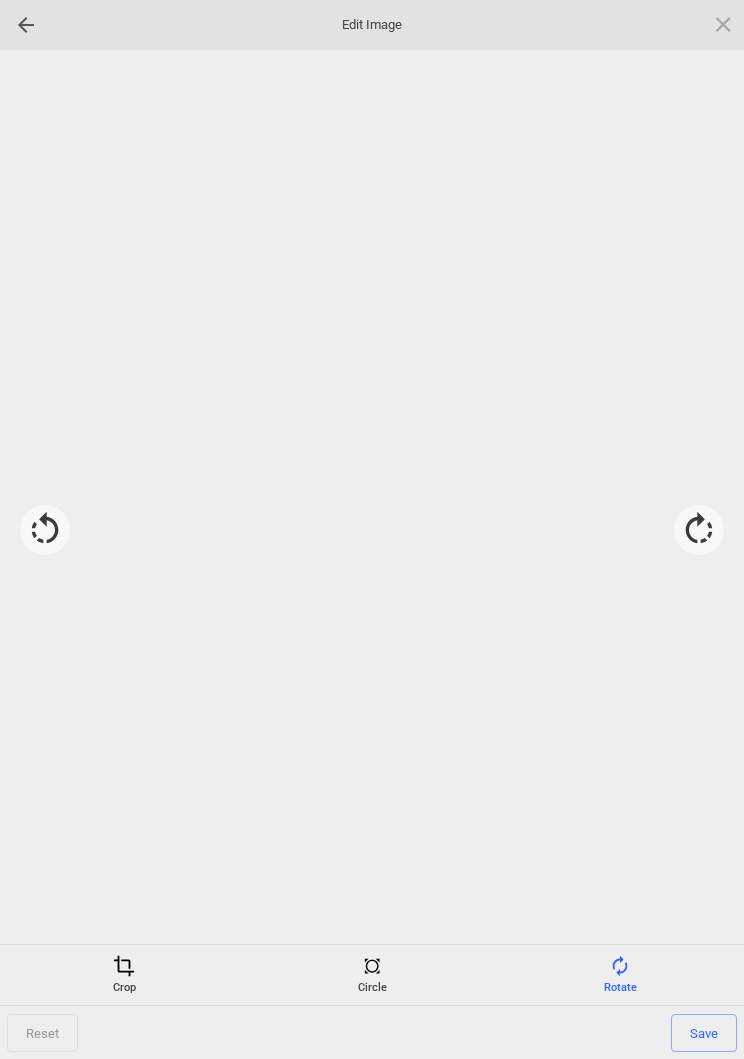 click at bounding box center [699, 530] 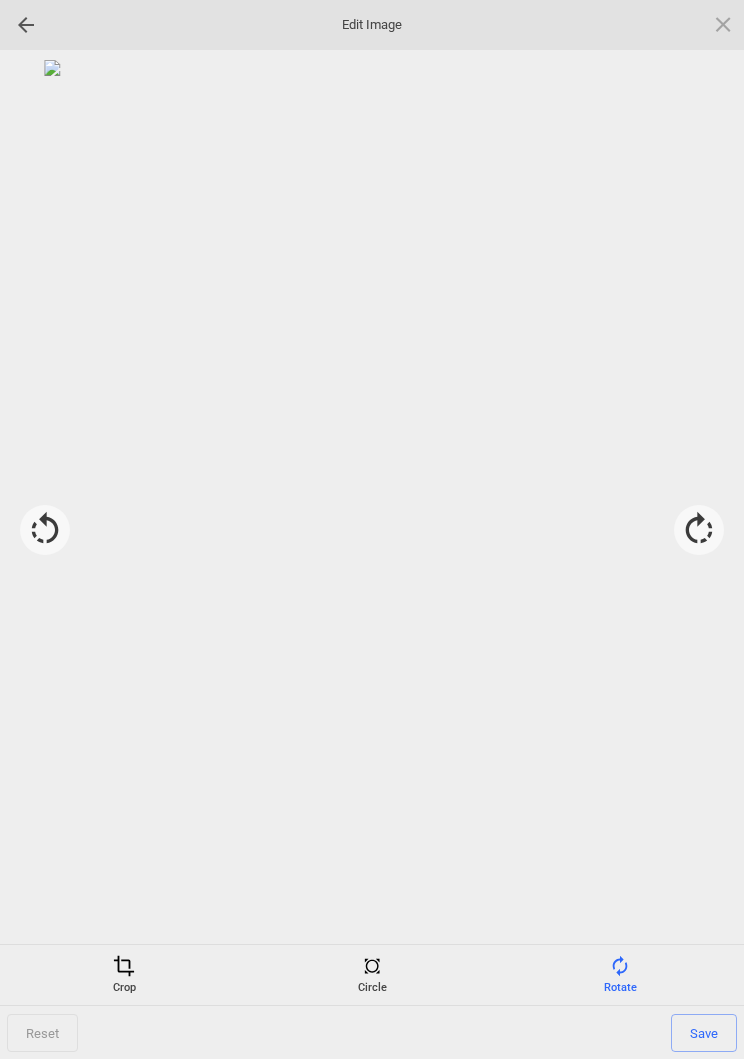 click on "Save" at bounding box center [704, 1033] 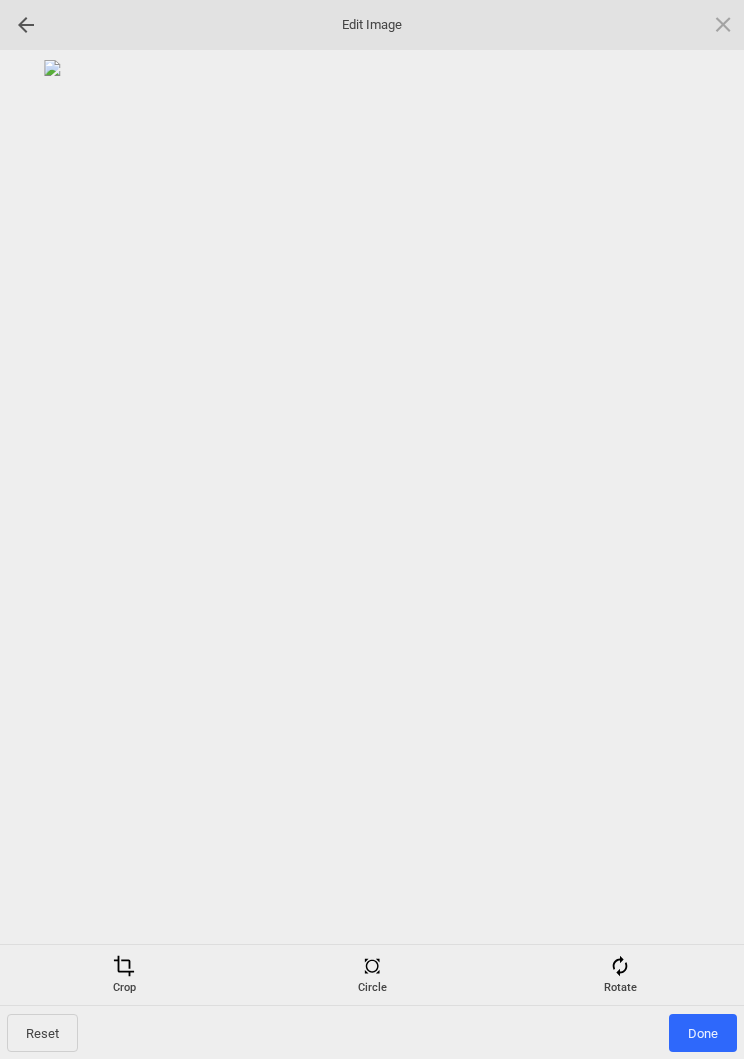 click on "Done" at bounding box center (703, 1033) 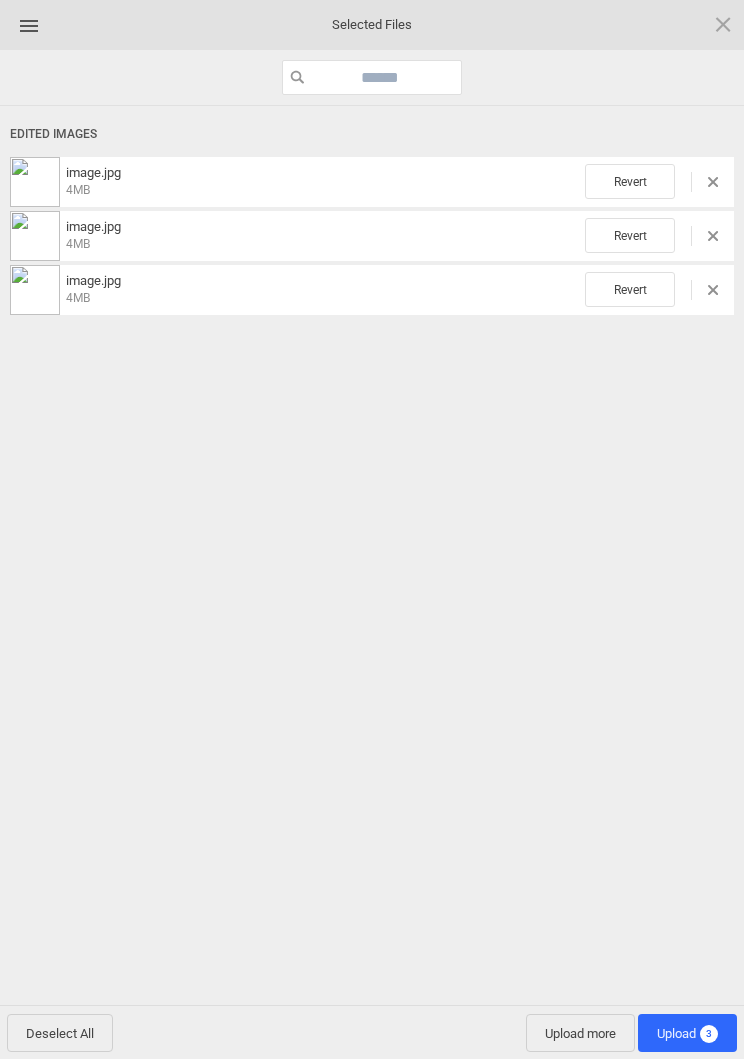 click on "Upload
3" at bounding box center (687, 1033) 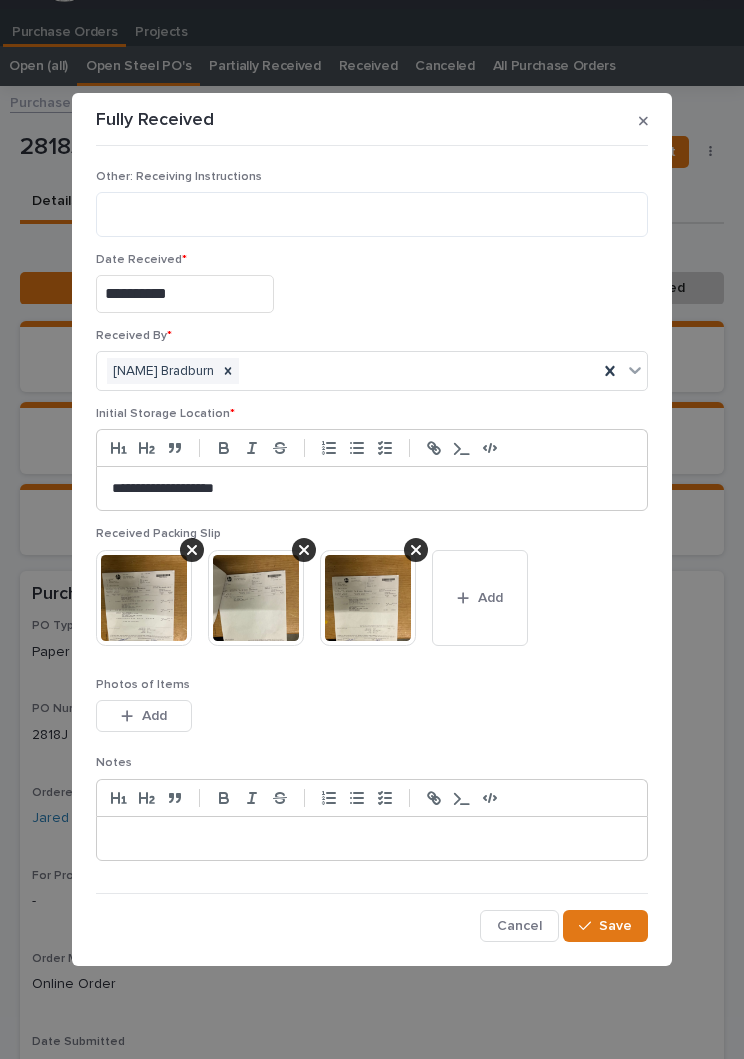 click on "Save" at bounding box center (615, 926) 